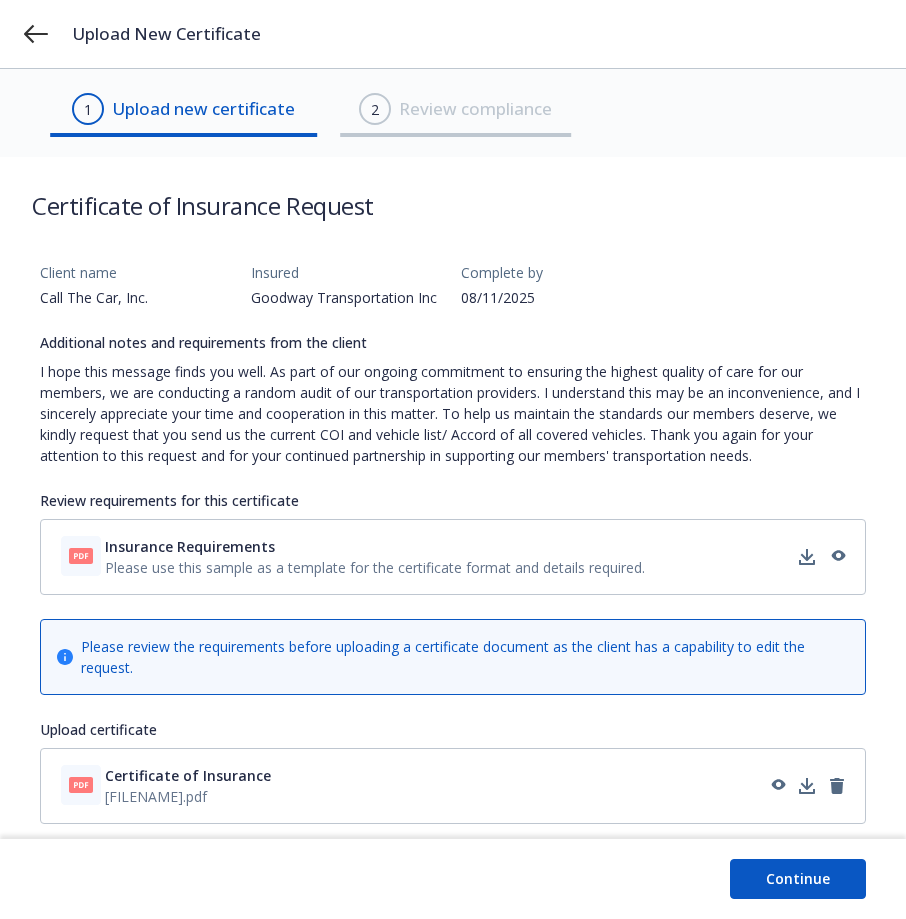 scroll, scrollTop: 0, scrollLeft: 0, axis: both 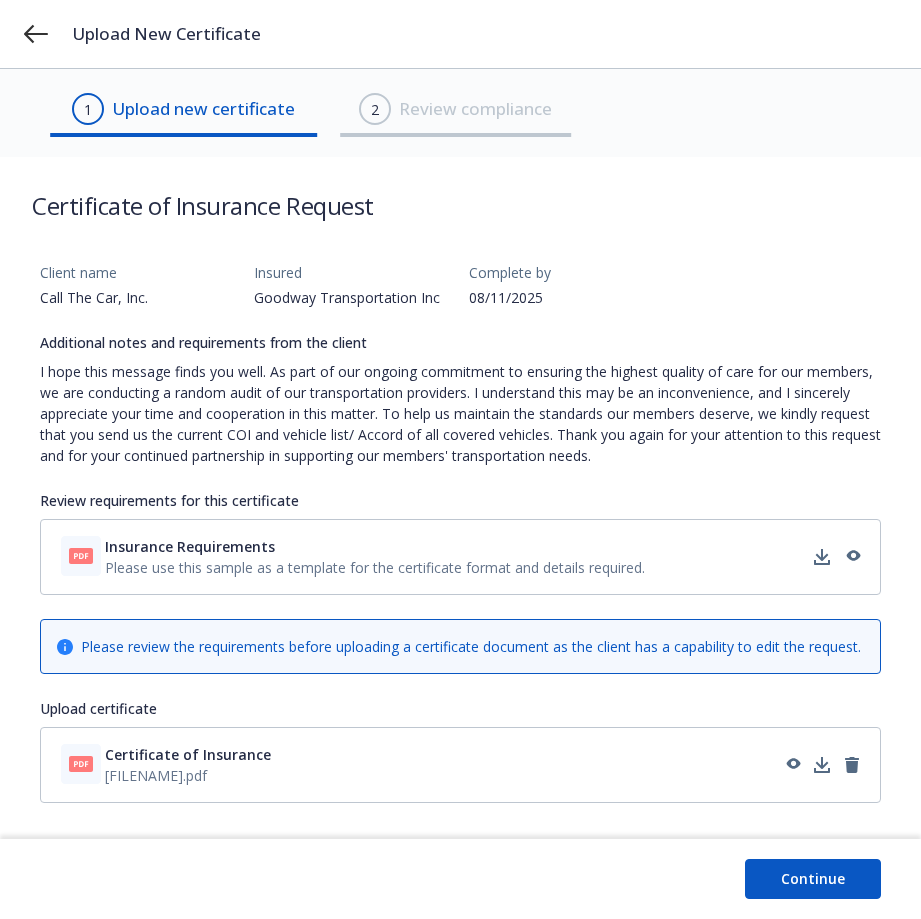 click on "Continue" at bounding box center (813, 879) 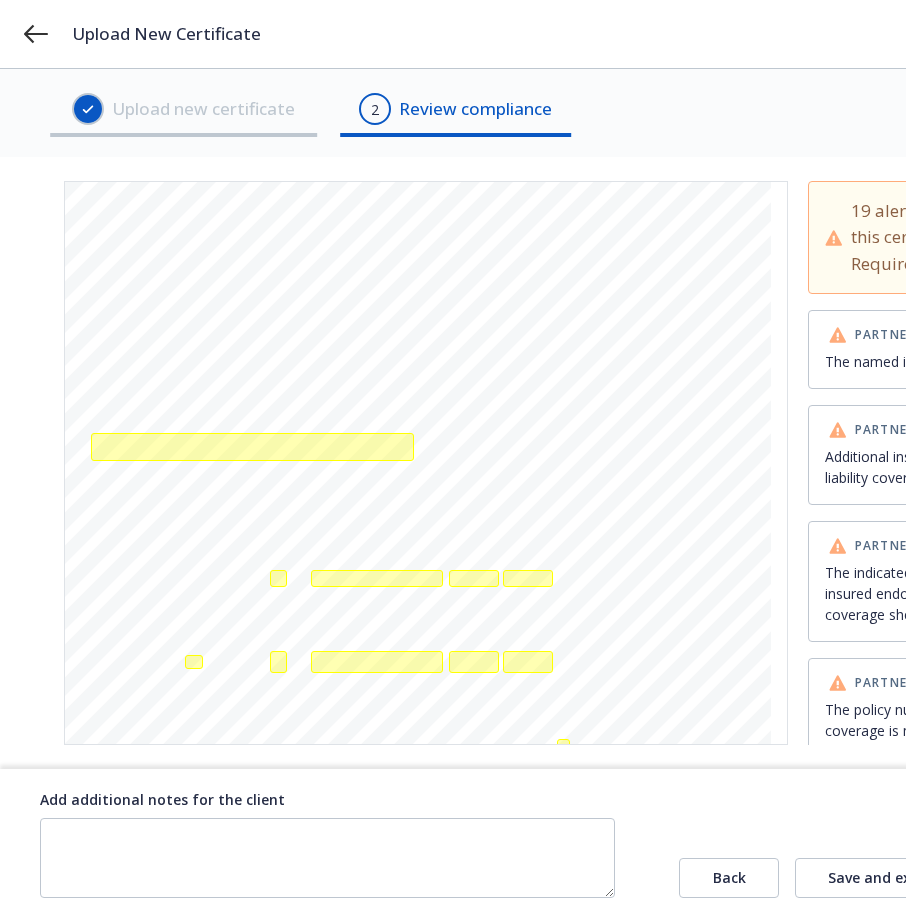 scroll, scrollTop: 200, scrollLeft: 0, axis: vertical 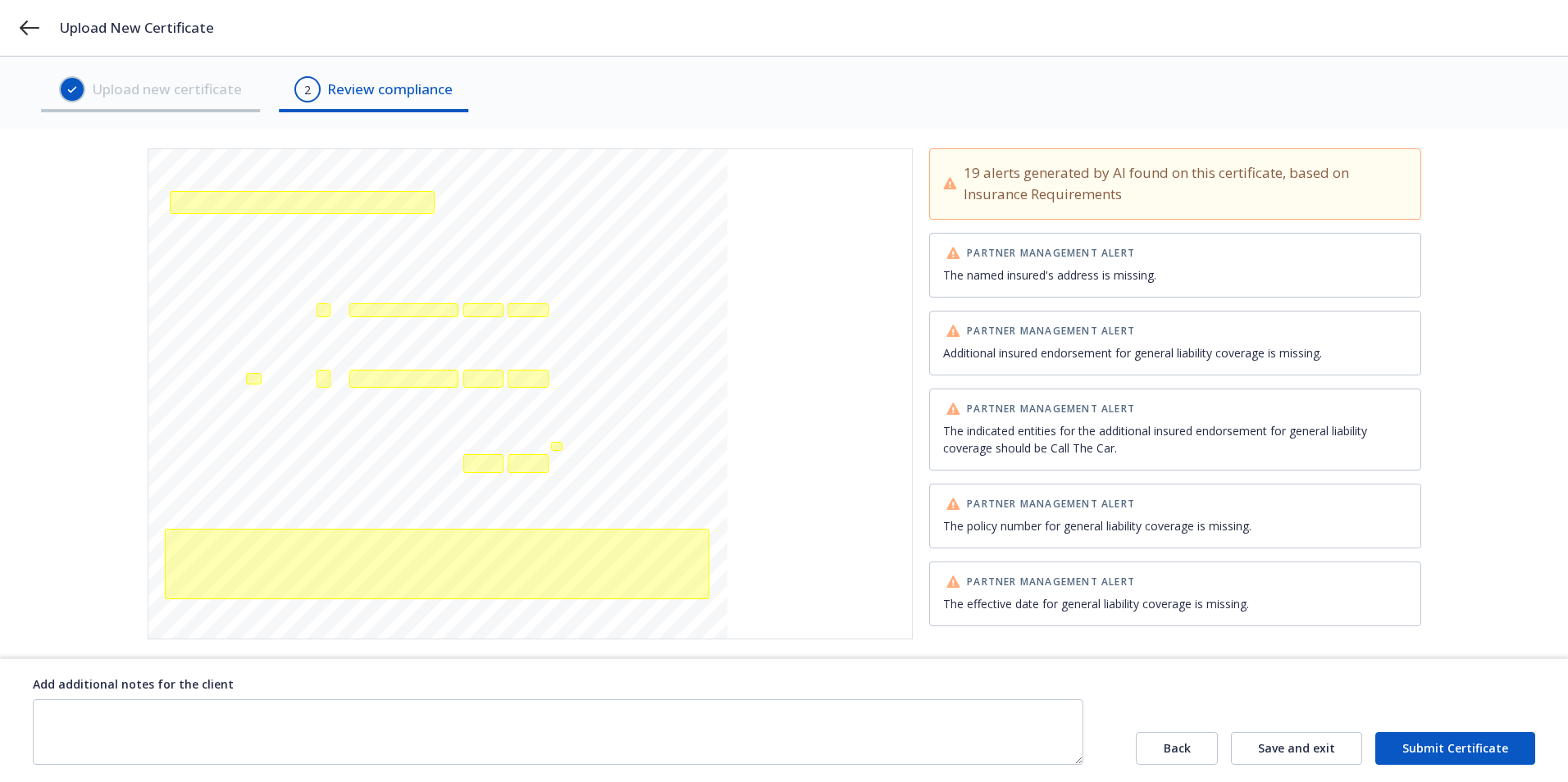 click on "Submit Certificate" at bounding box center [1455, 748] 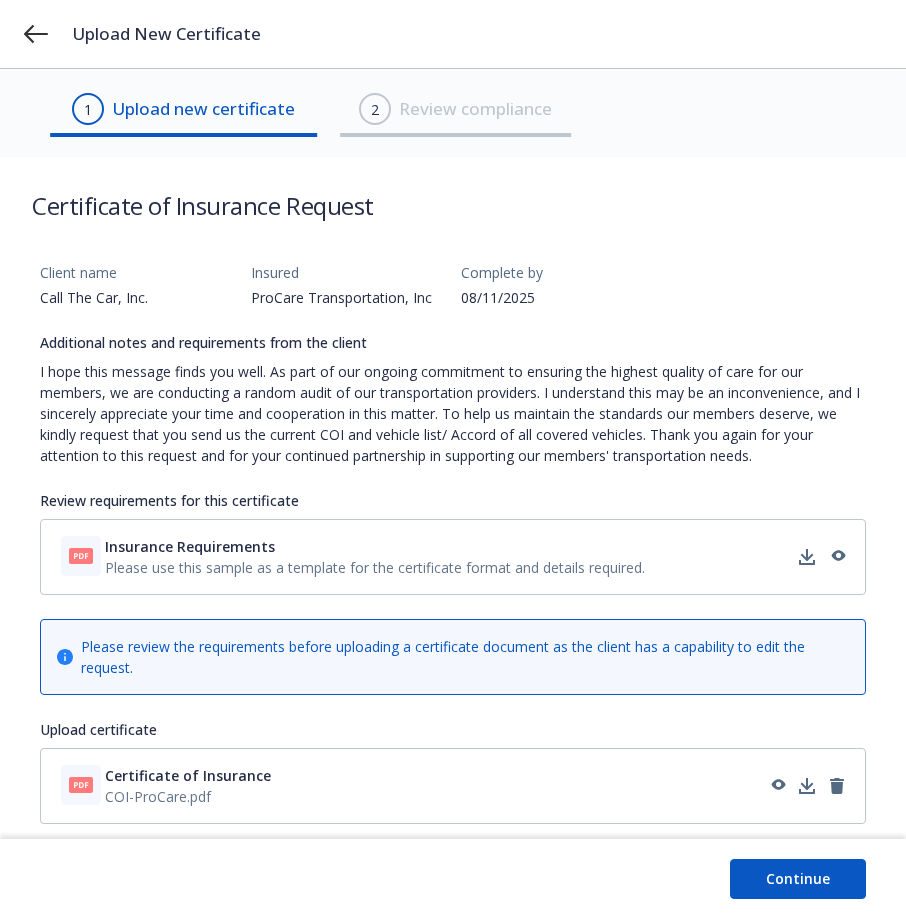 scroll, scrollTop: 0, scrollLeft: 0, axis: both 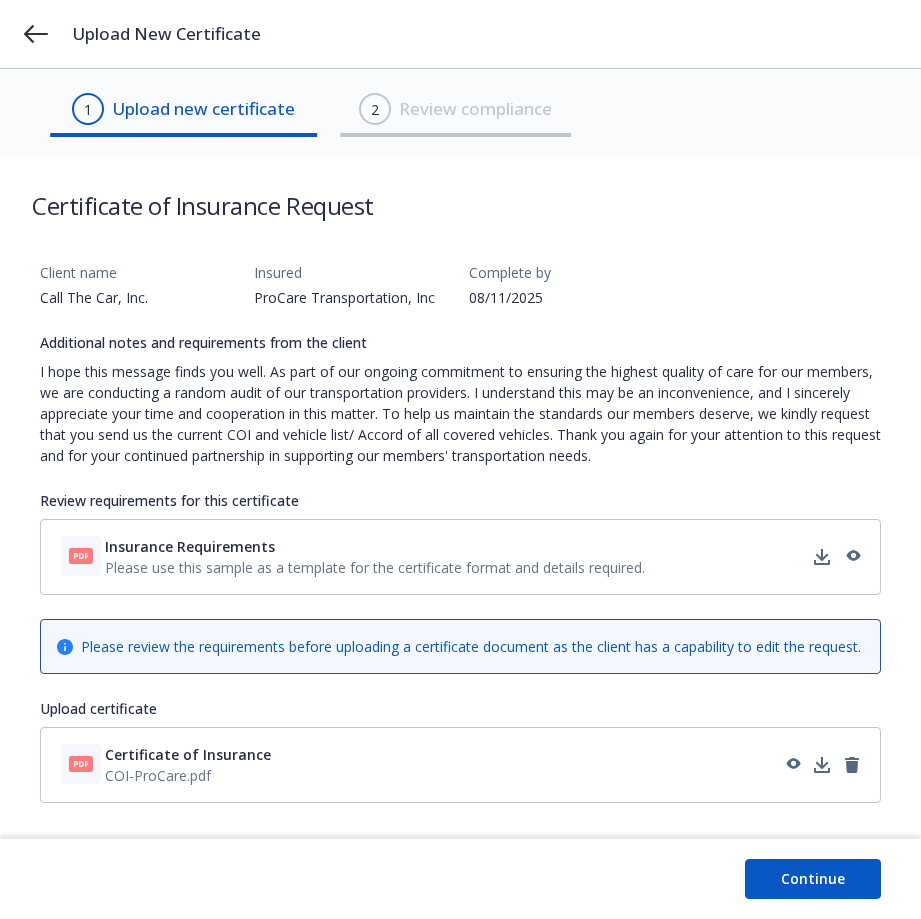click on "Continue" at bounding box center (813, 879) 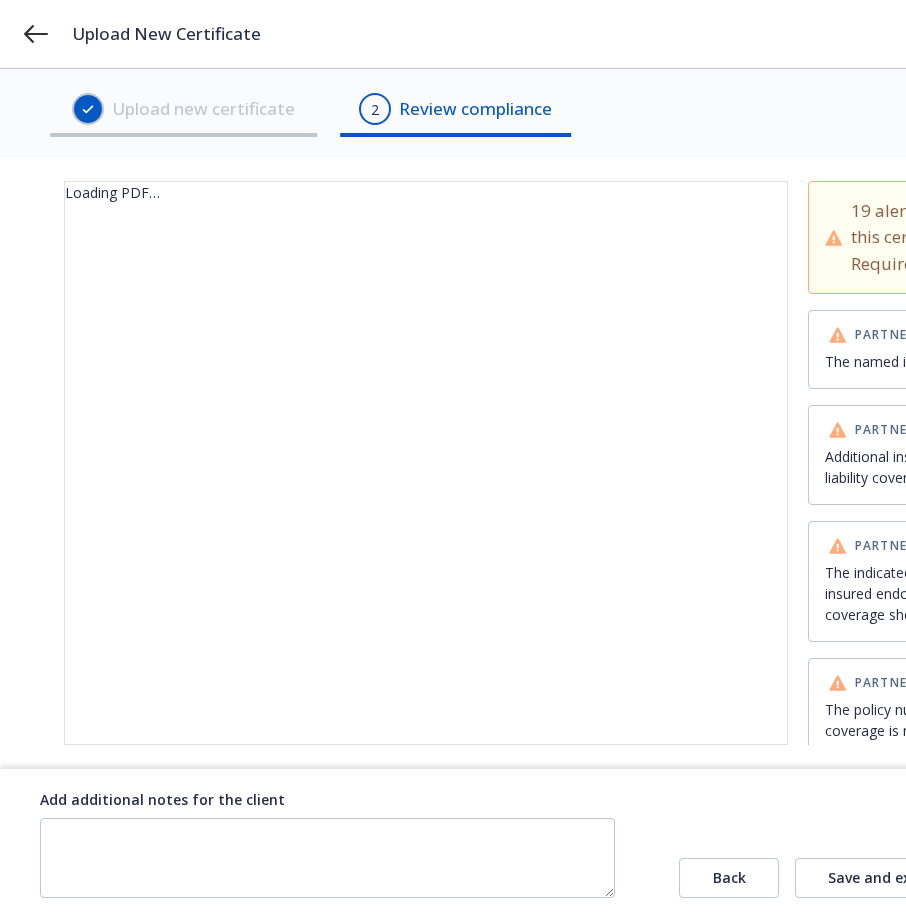 scroll, scrollTop: 14, scrollLeft: 0, axis: vertical 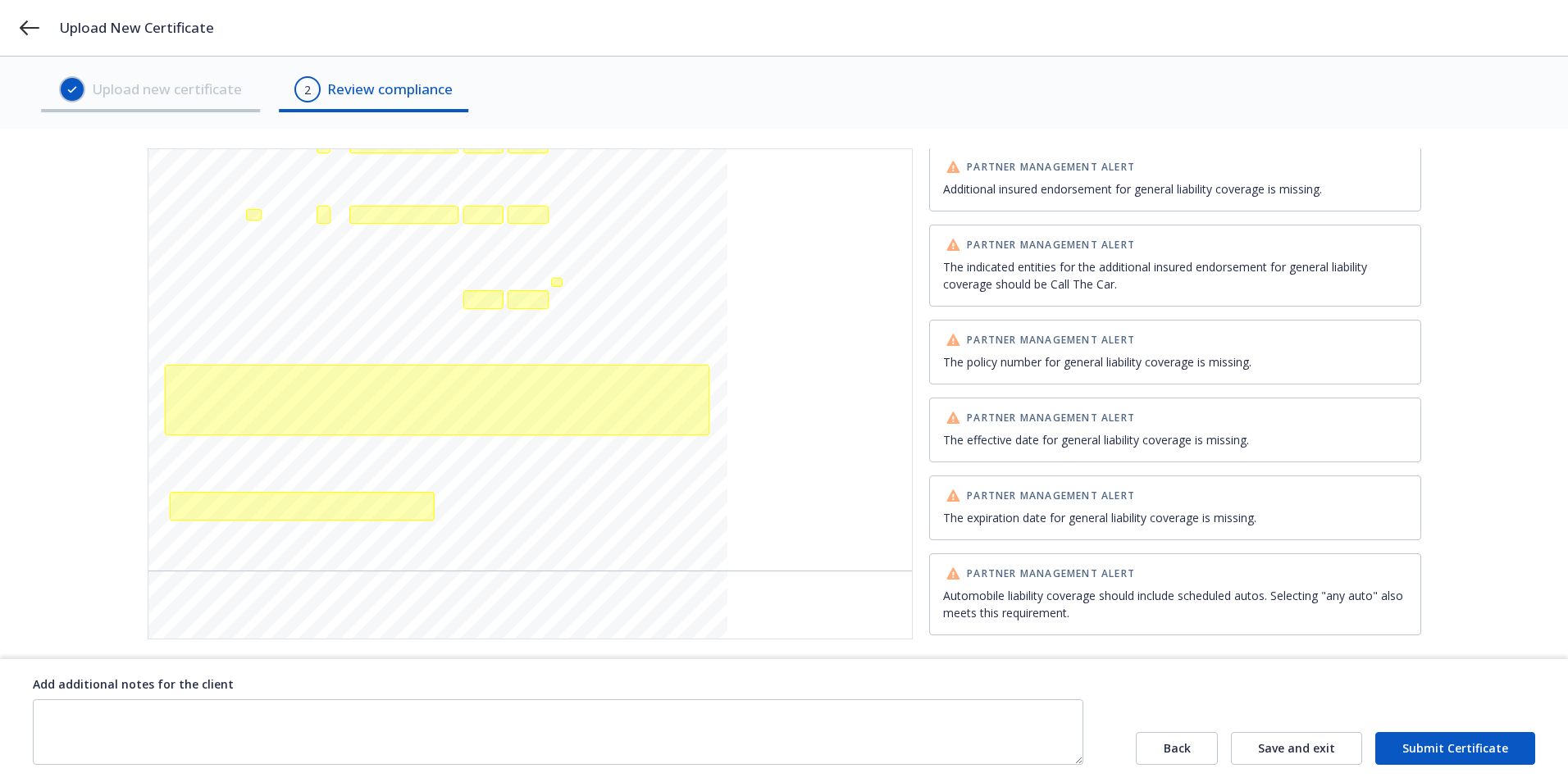 click on "Submit Certificate" at bounding box center [1455, 748] 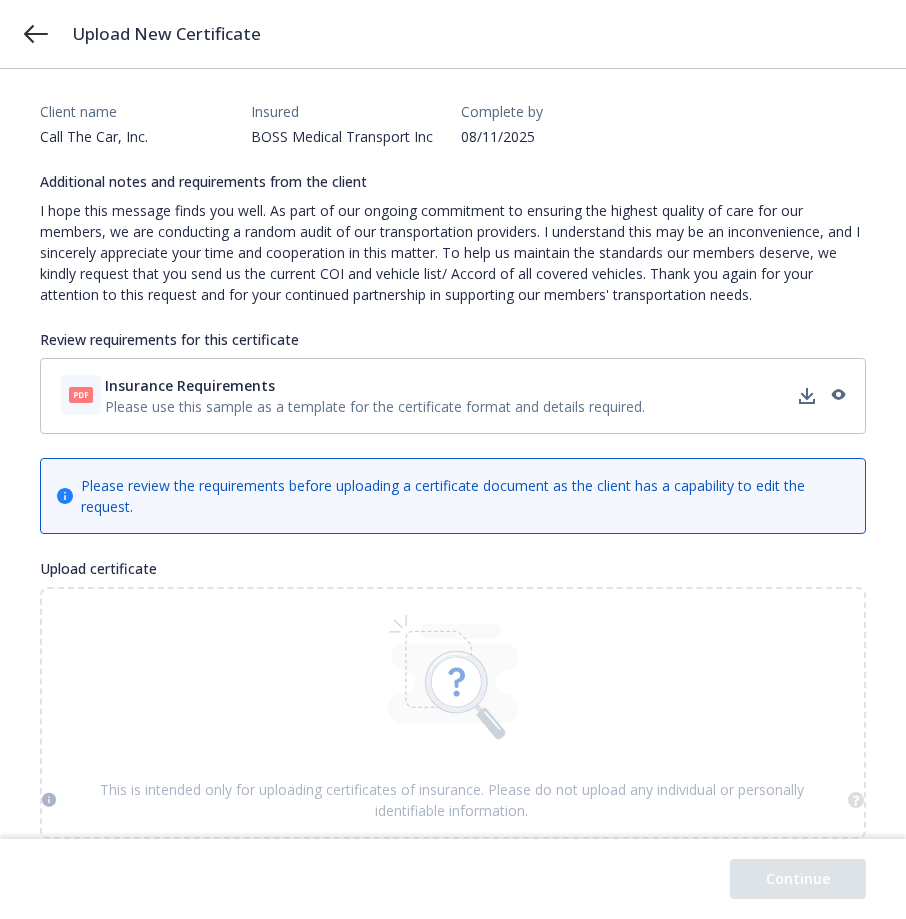 scroll, scrollTop: 0, scrollLeft: 0, axis: both 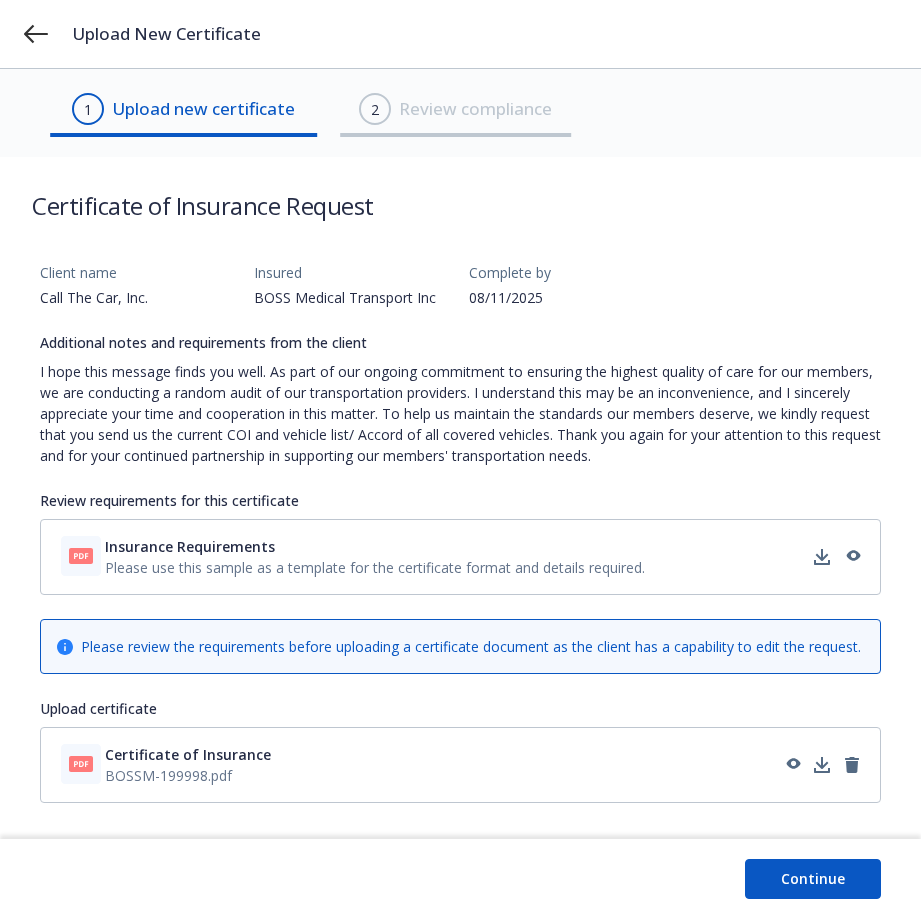 click on "Continue" at bounding box center [813, 879] 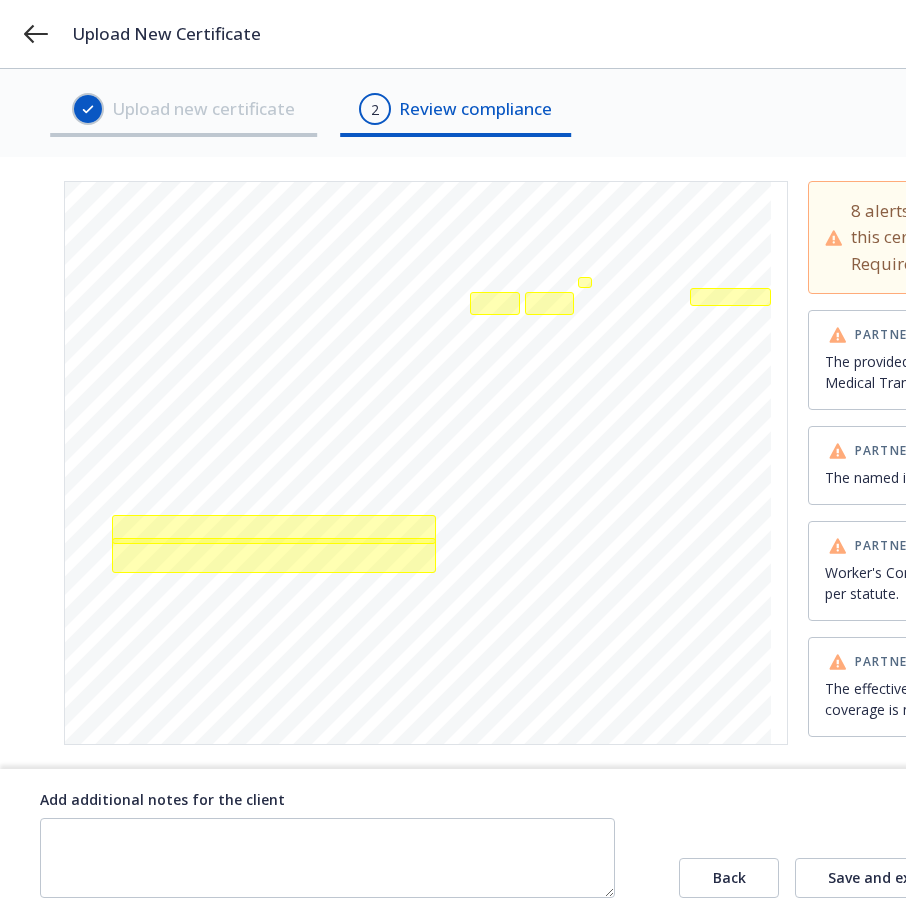 scroll, scrollTop: 353, scrollLeft: 0, axis: vertical 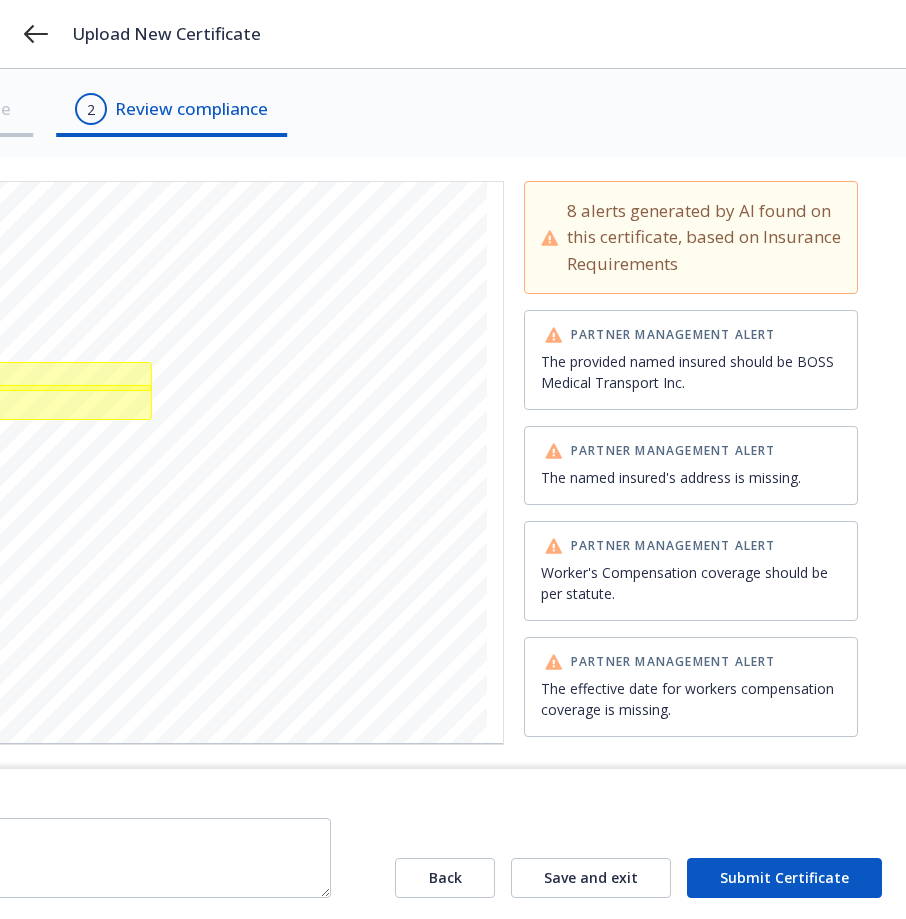 click on "Submit Certificate" at bounding box center [784, 878] 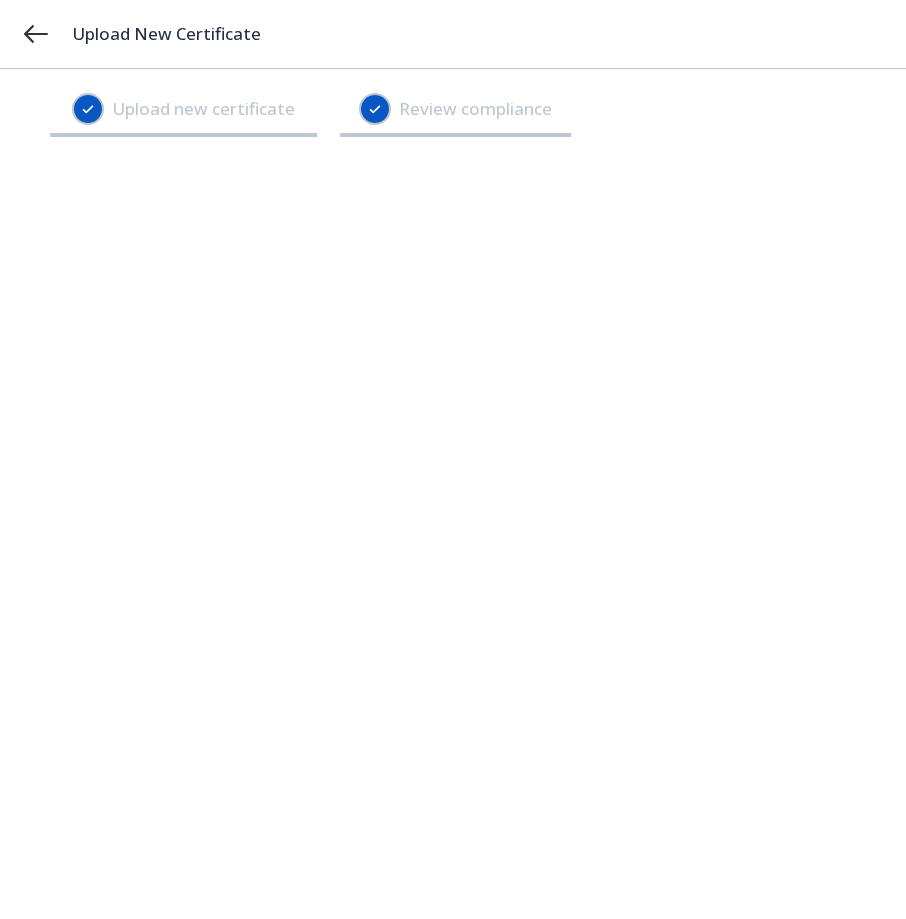scroll, scrollTop: 0, scrollLeft: 0, axis: both 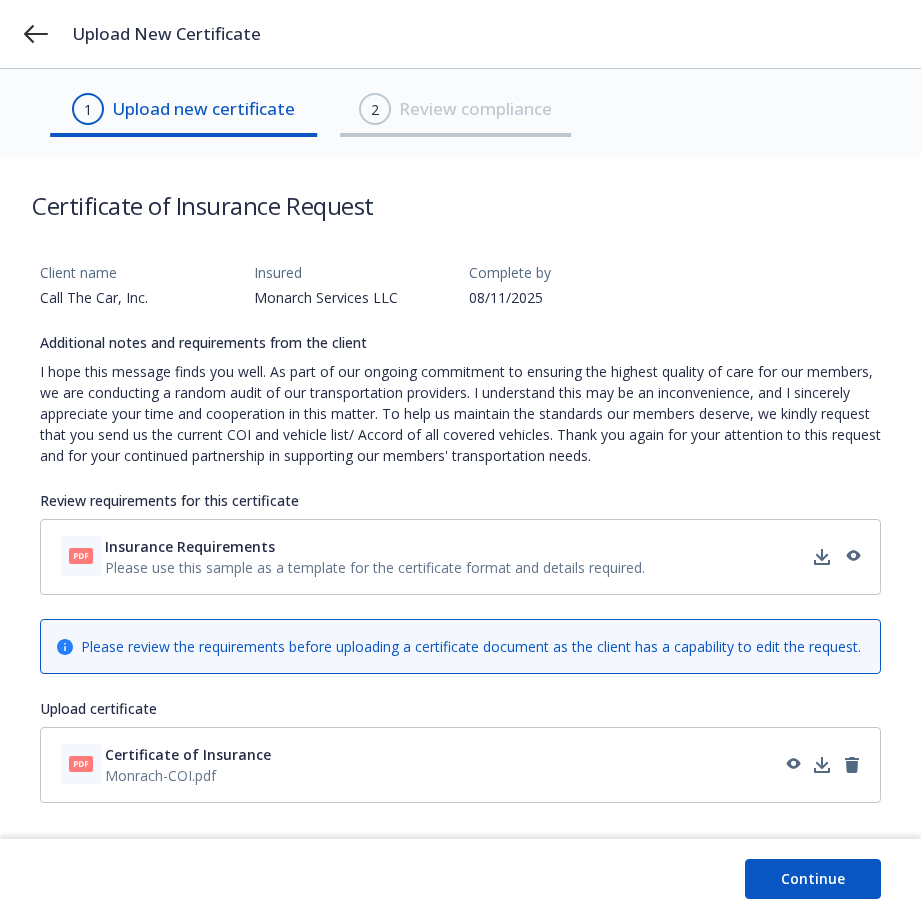 click on "Continue" at bounding box center (813, 879) 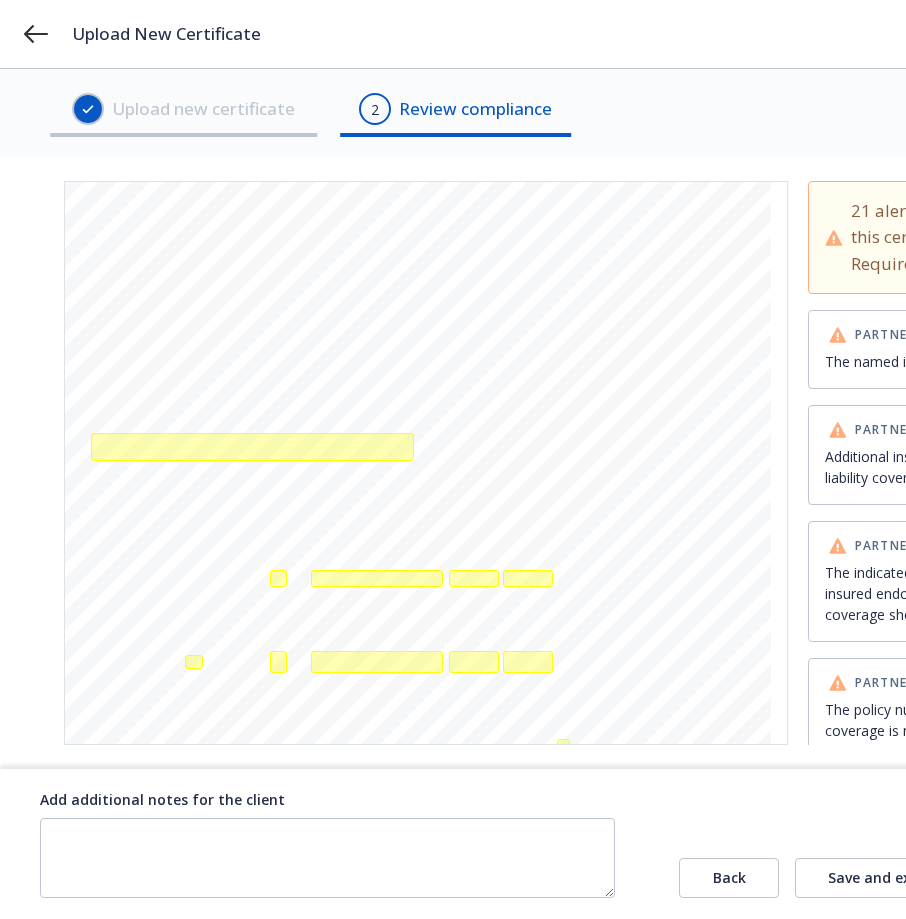 scroll, scrollTop: 200, scrollLeft: 0, axis: vertical 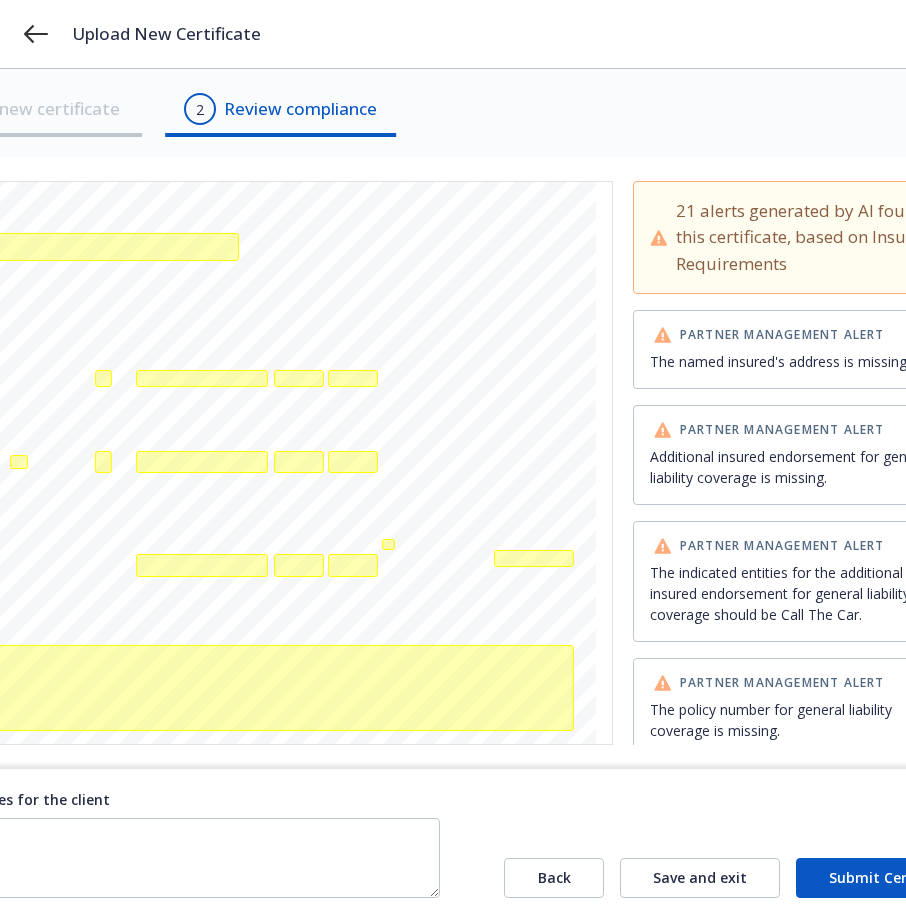 click on "Submit Certificate" at bounding box center [893, 878] 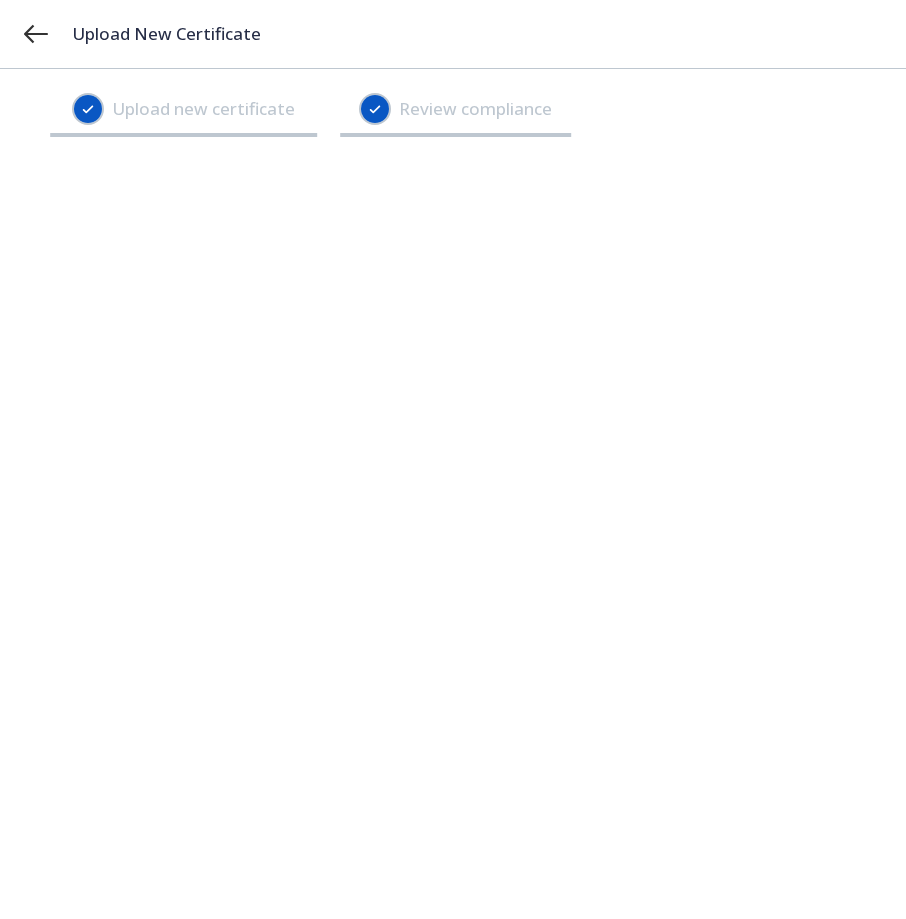 scroll, scrollTop: 0, scrollLeft: 0, axis: both 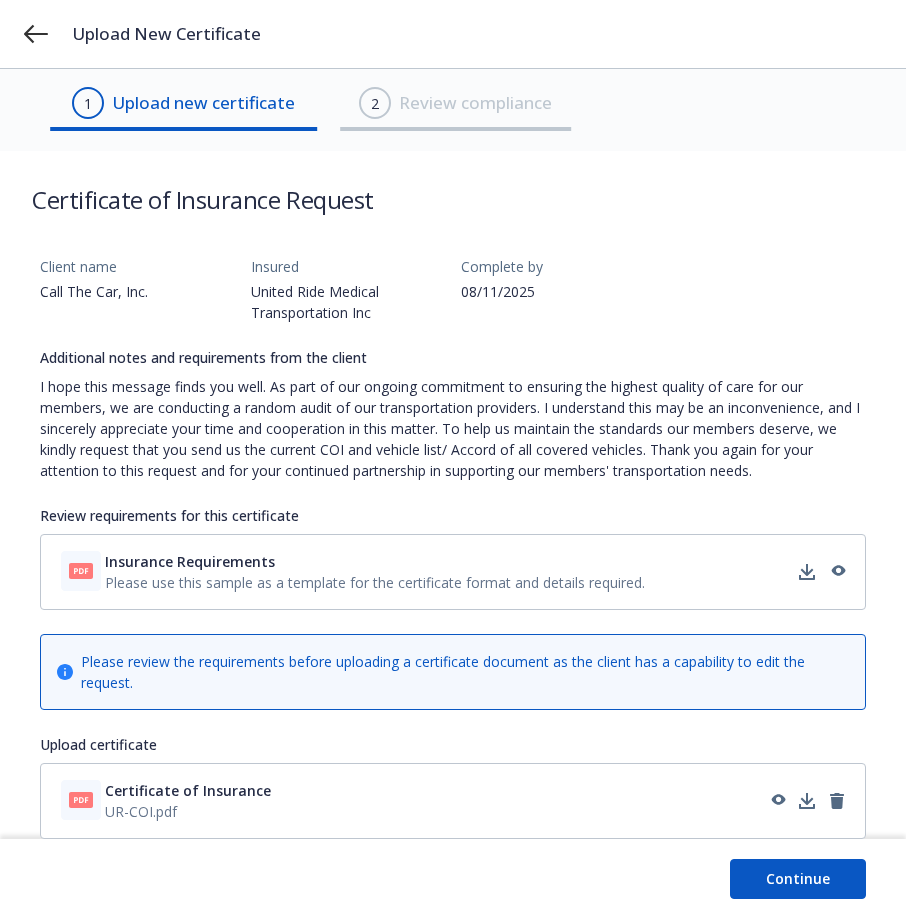 click on "Continue" at bounding box center [798, 879] 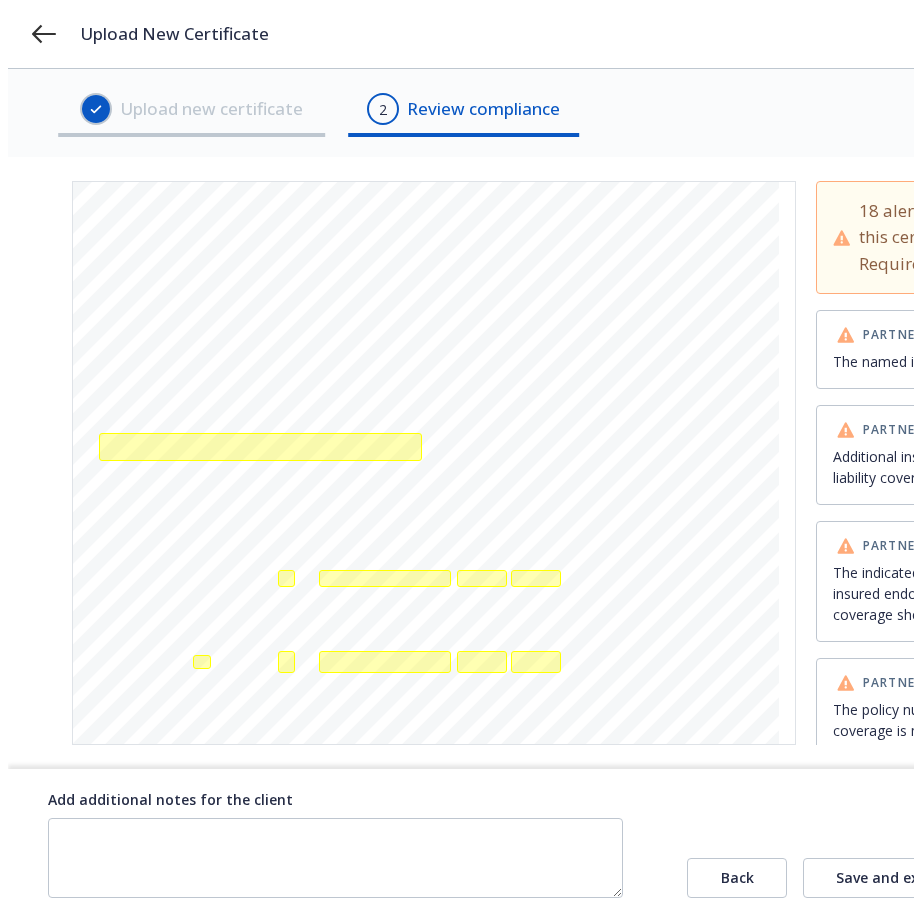 scroll, scrollTop: 0, scrollLeft: 0, axis: both 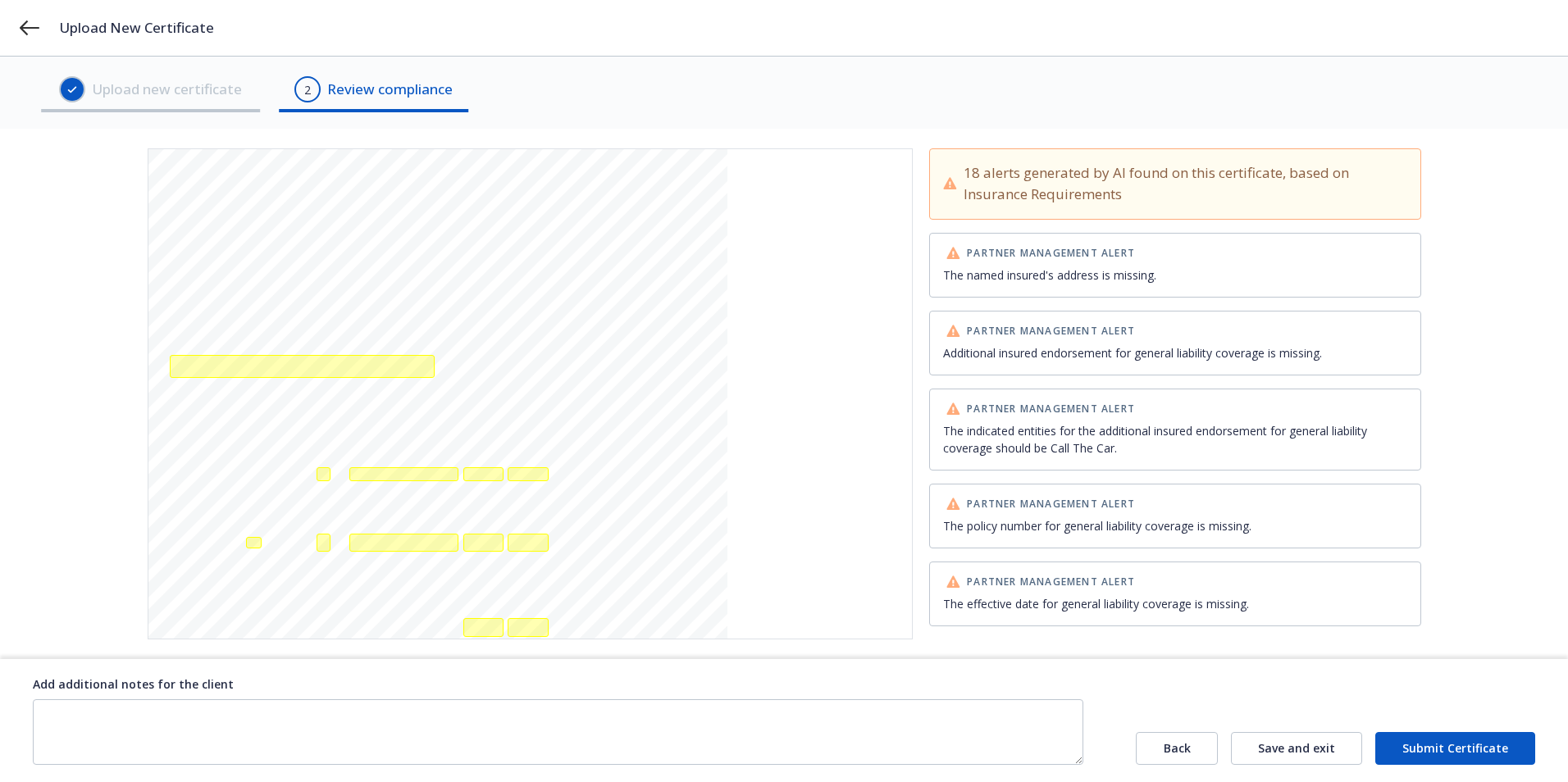 click on "Submit Certificate" at bounding box center [1455, 748] 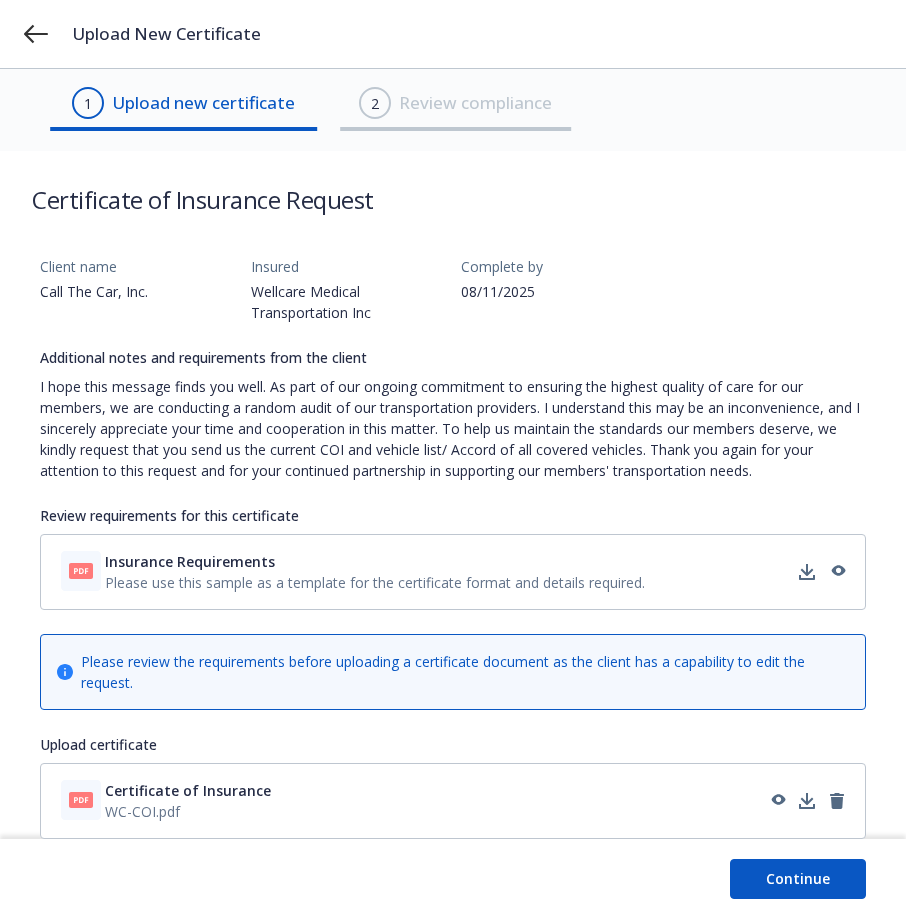 scroll, scrollTop: 6, scrollLeft: 0, axis: vertical 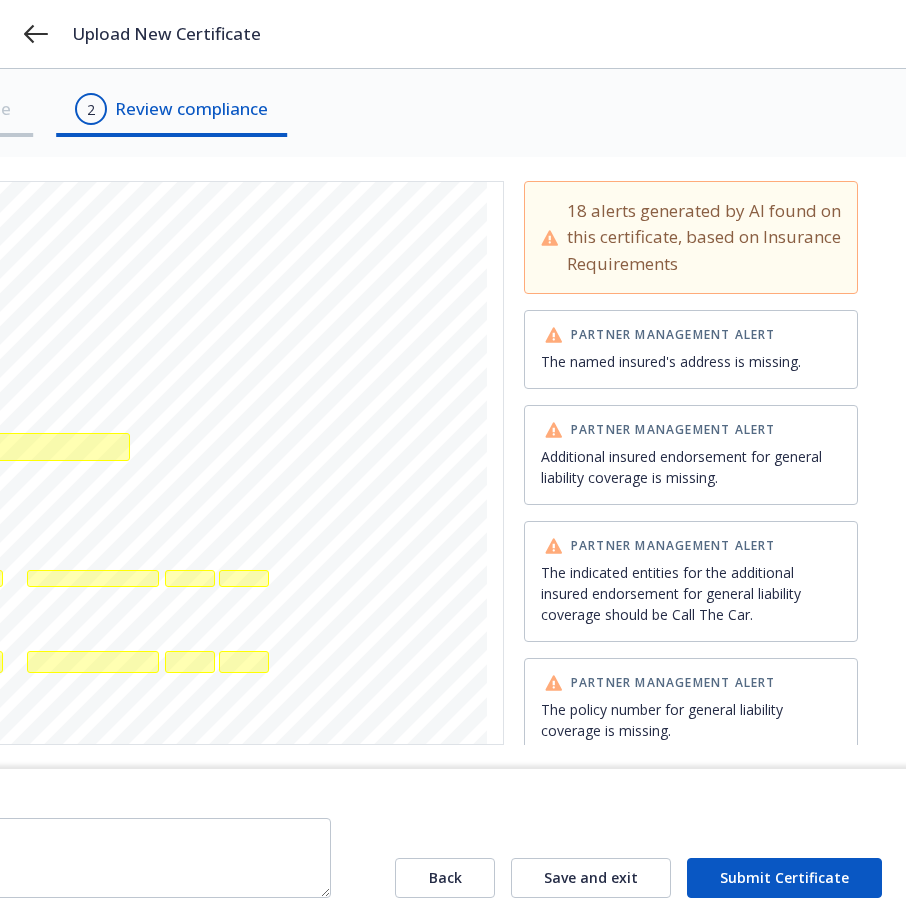 click on "Submit Certificate" at bounding box center [784, 878] 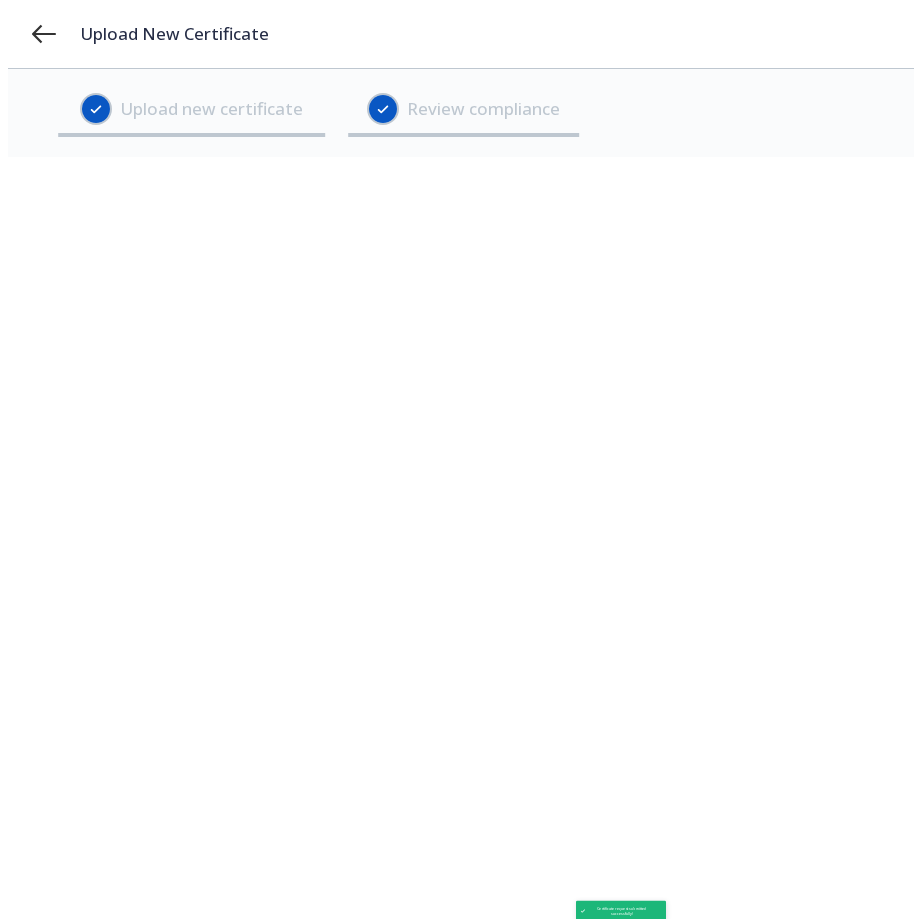 scroll, scrollTop: 0, scrollLeft: 0, axis: both 